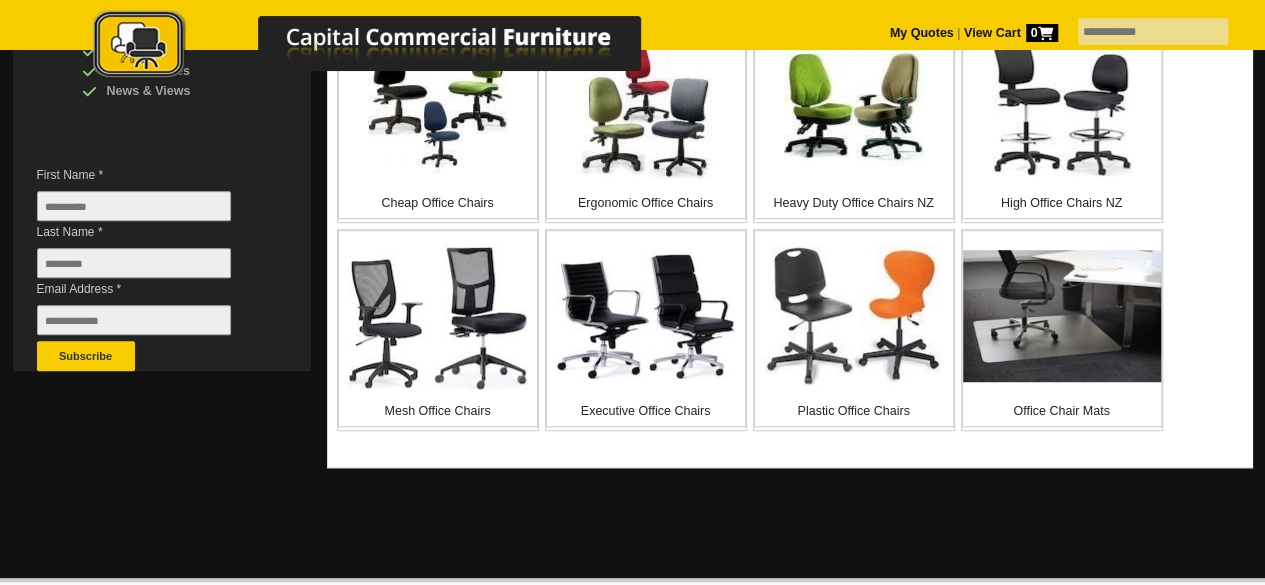 scroll, scrollTop: 523, scrollLeft: 0, axis: vertical 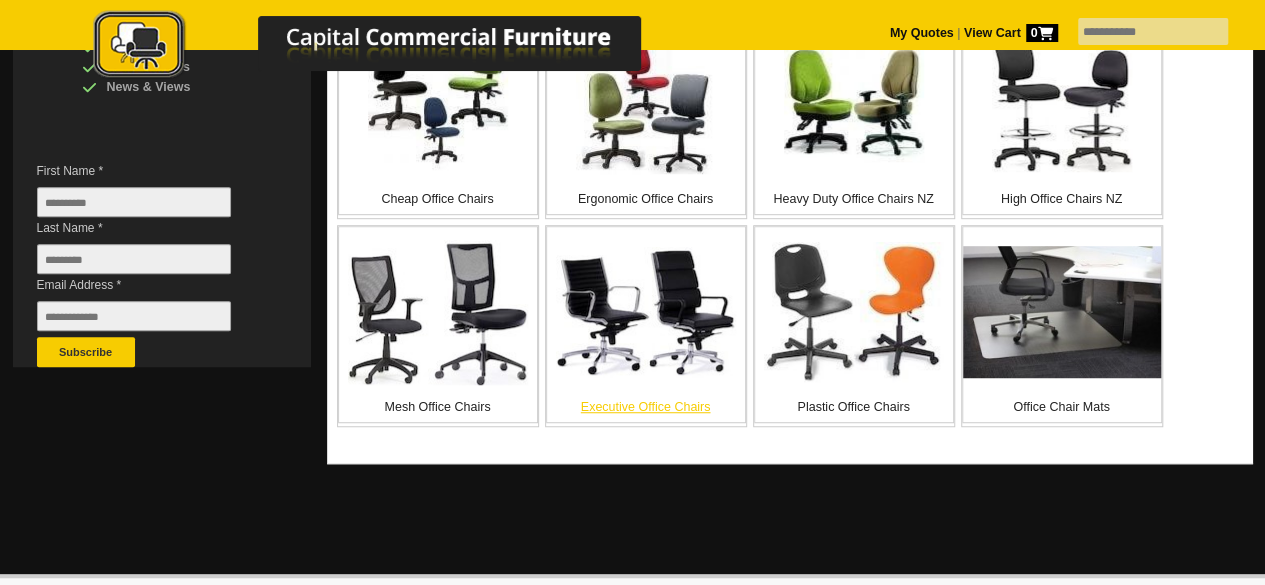 click at bounding box center (646, 312) 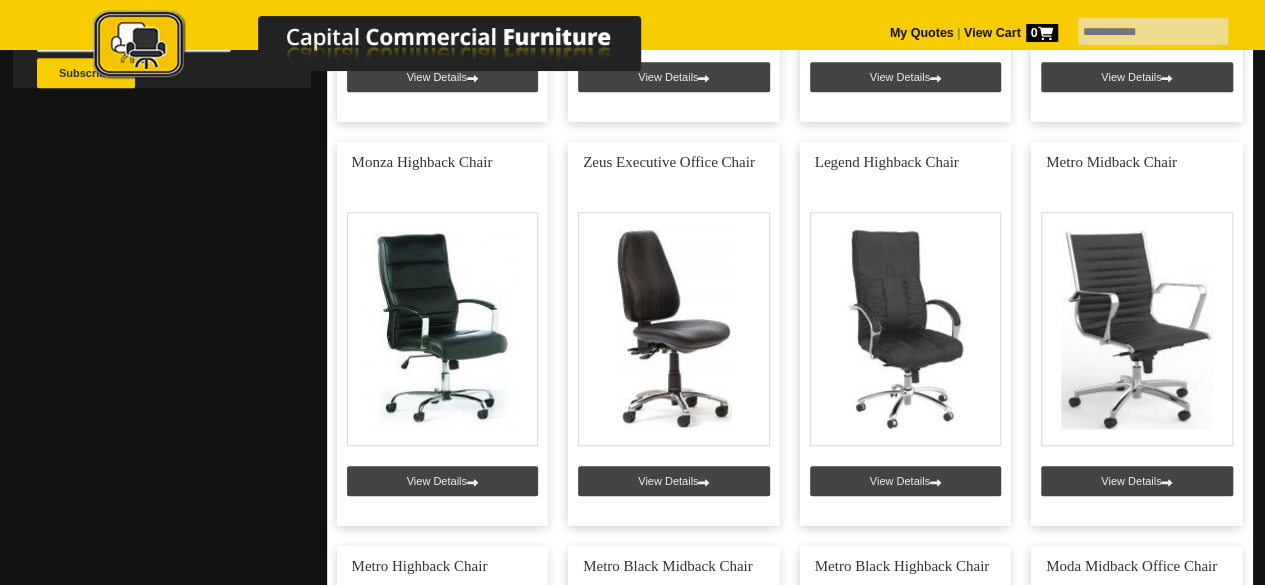 scroll, scrollTop: 800, scrollLeft: 0, axis: vertical 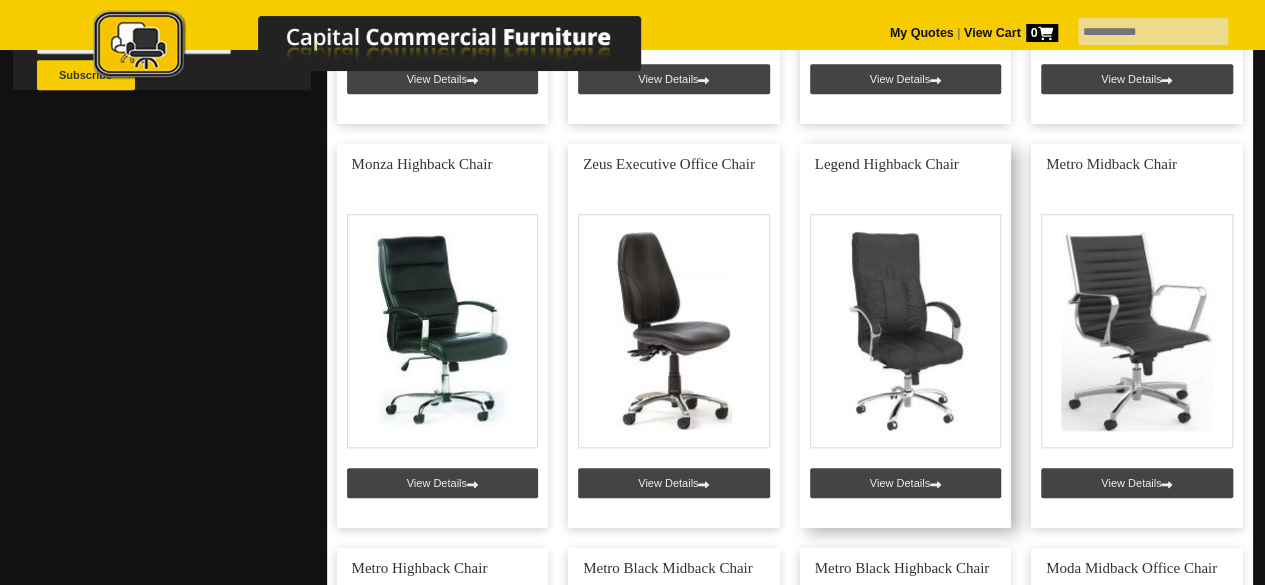 click at bounding box center [906, 336] 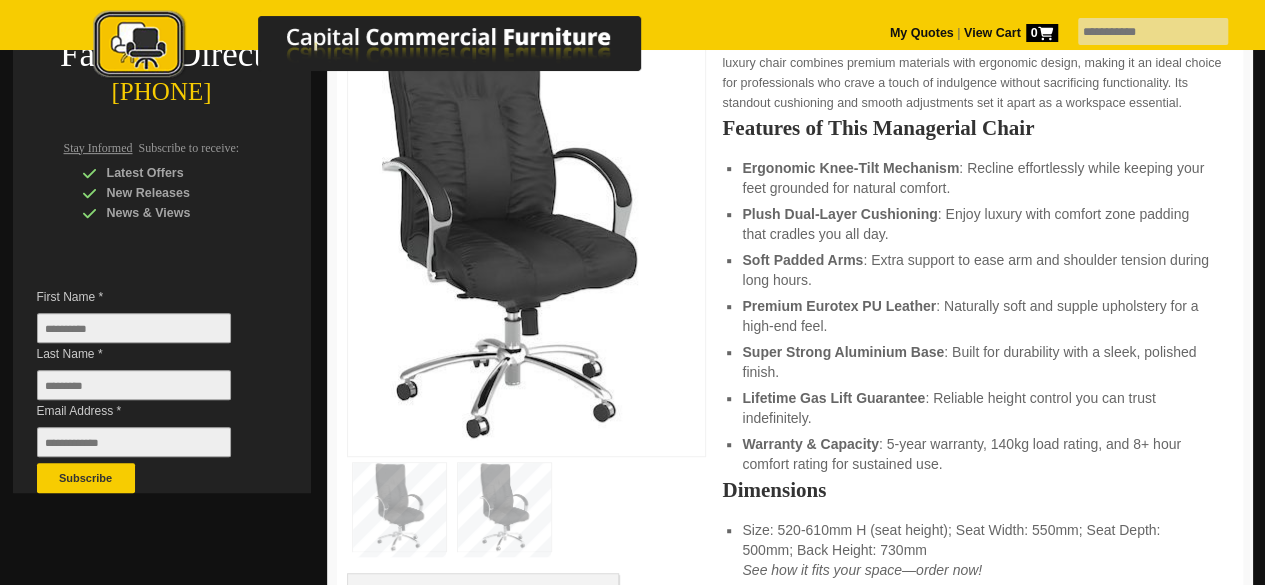 scroll, scrollTop: 400, scrollLeft: 0, axis: vertical 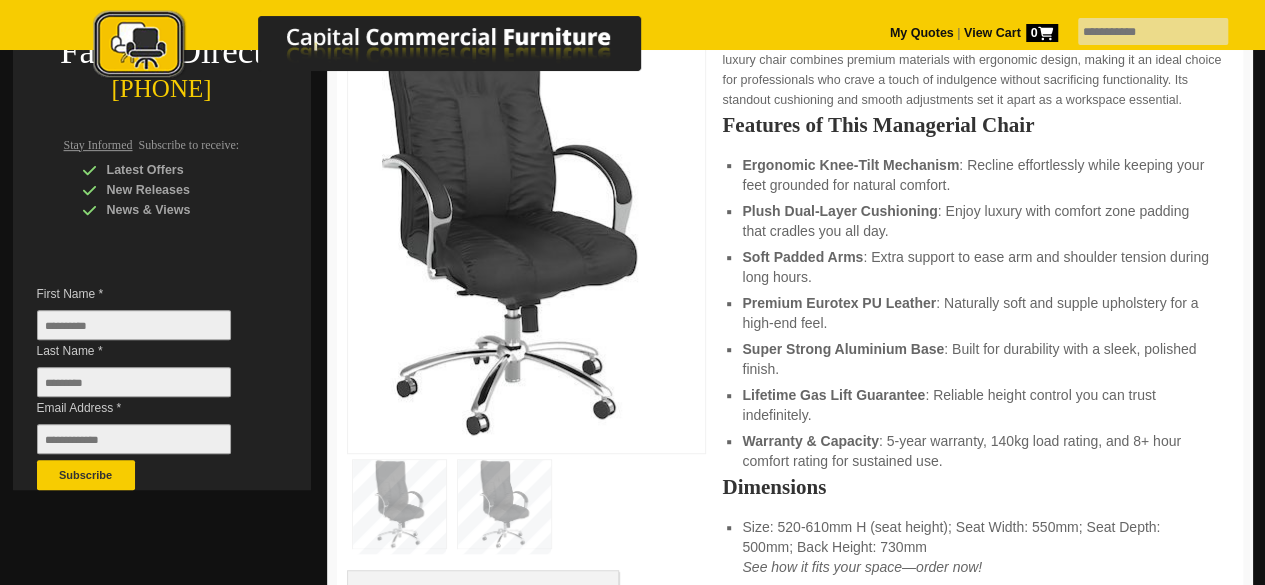 click on "My Quotes" at bounding box center [922, 33] 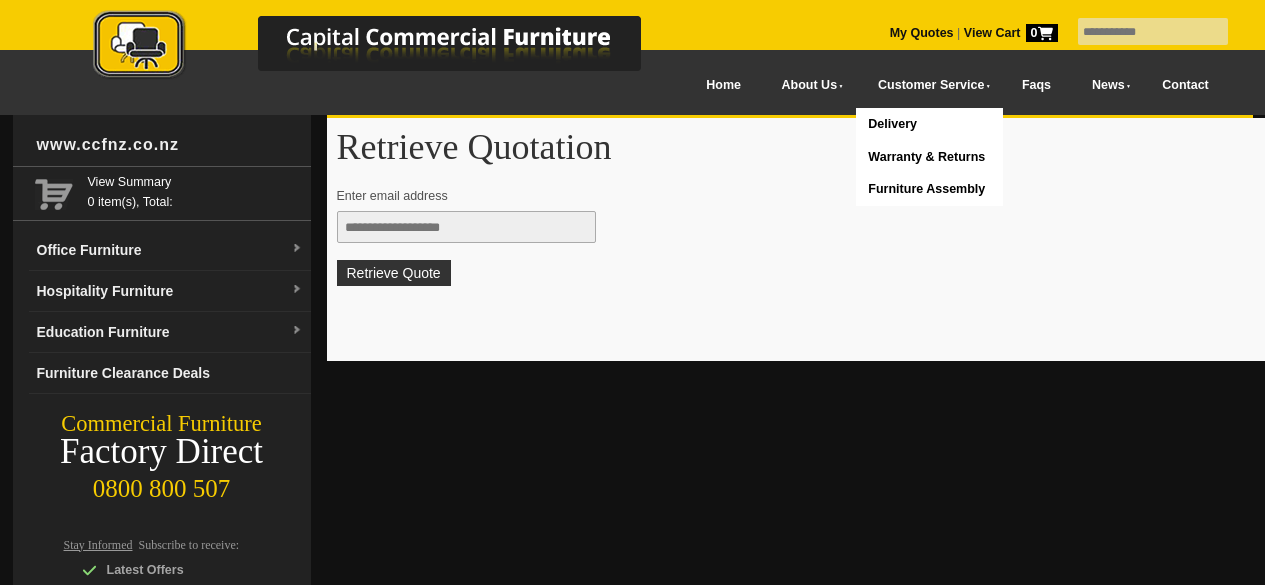 scroll, scrollTop: 0, scrollLeft: 0, axis: both 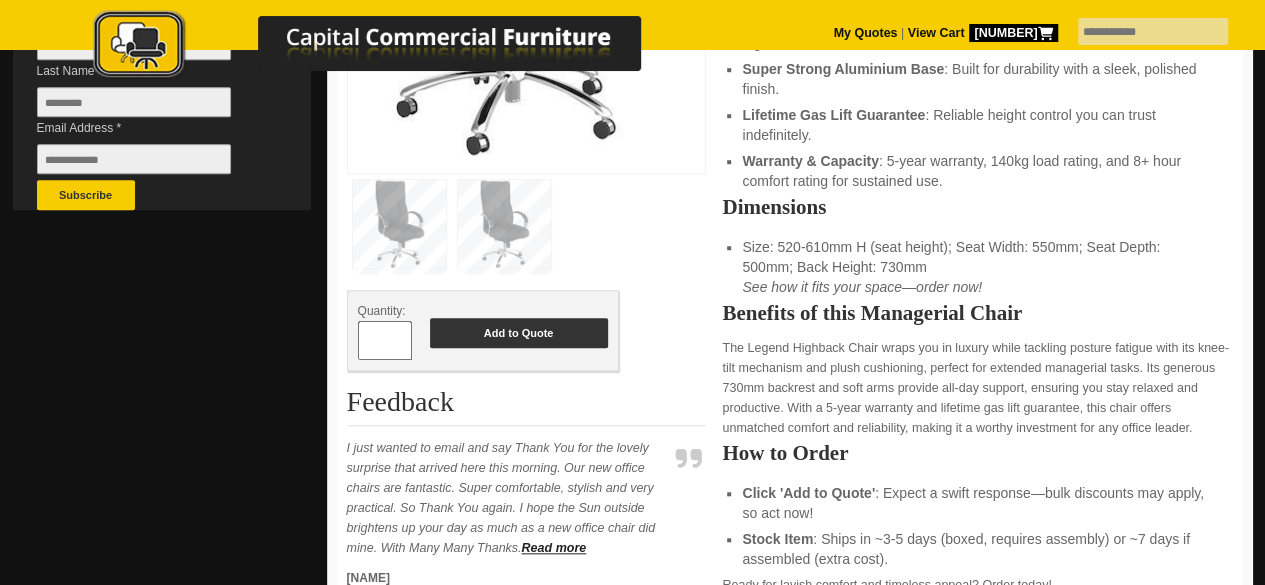 click on "Add to Quote" at bounding box center [519, 333] 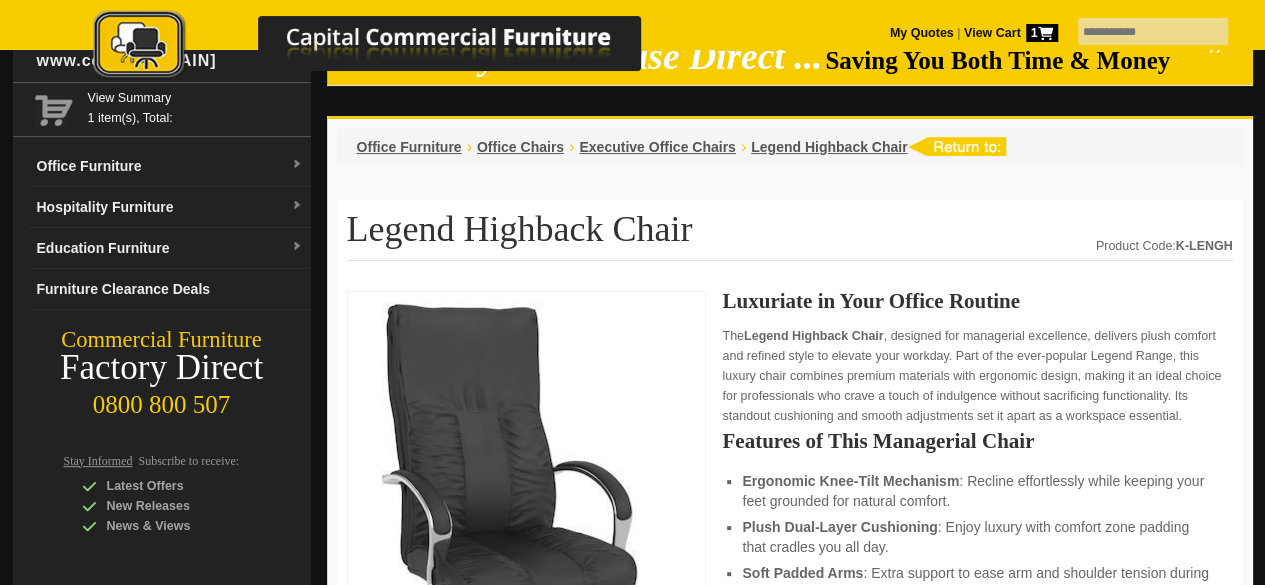 scroll, scrollTop: 80, scrollLeft: 0, axis: vertical 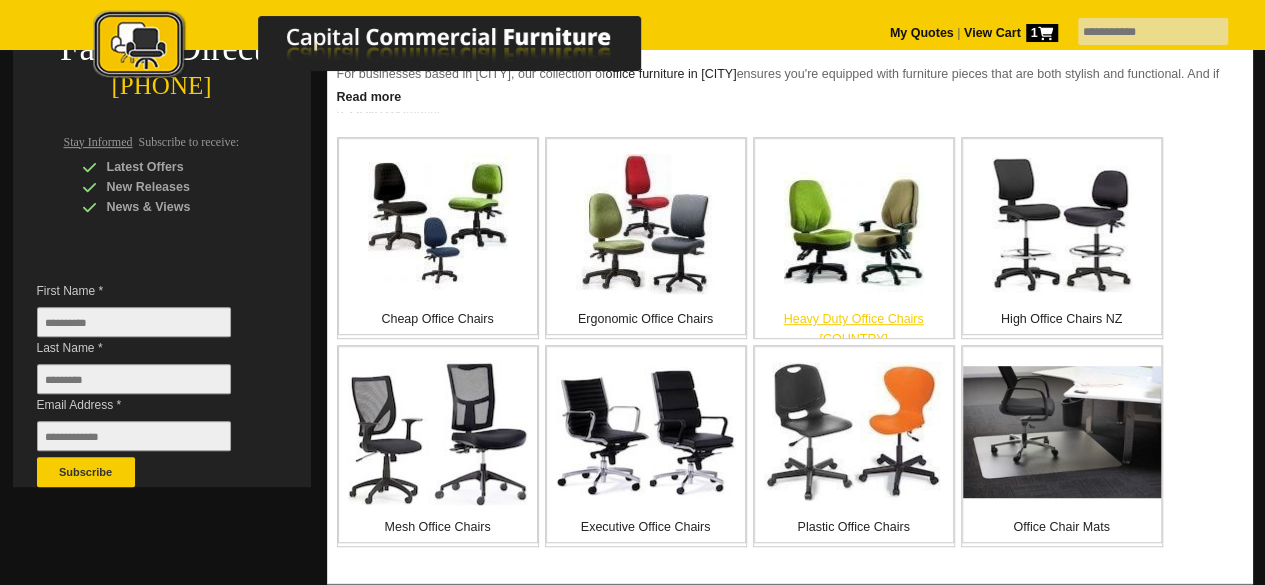 click at bounding box center [854, 234] 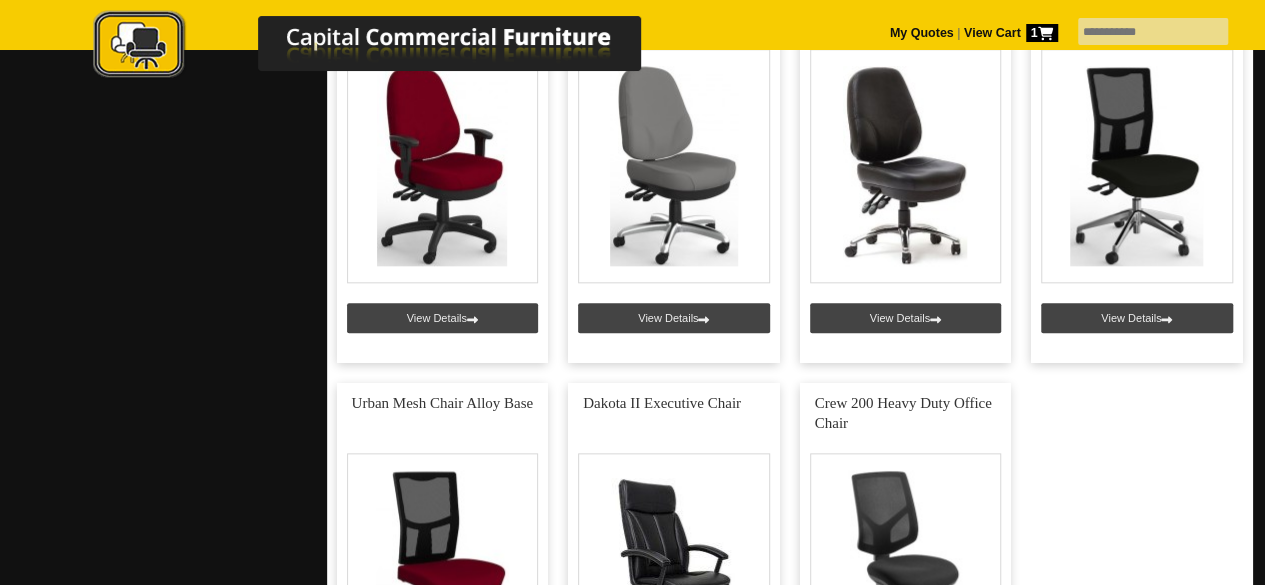 scroll, scrollTop: 920, scrollLeft: 0, axis: vertical 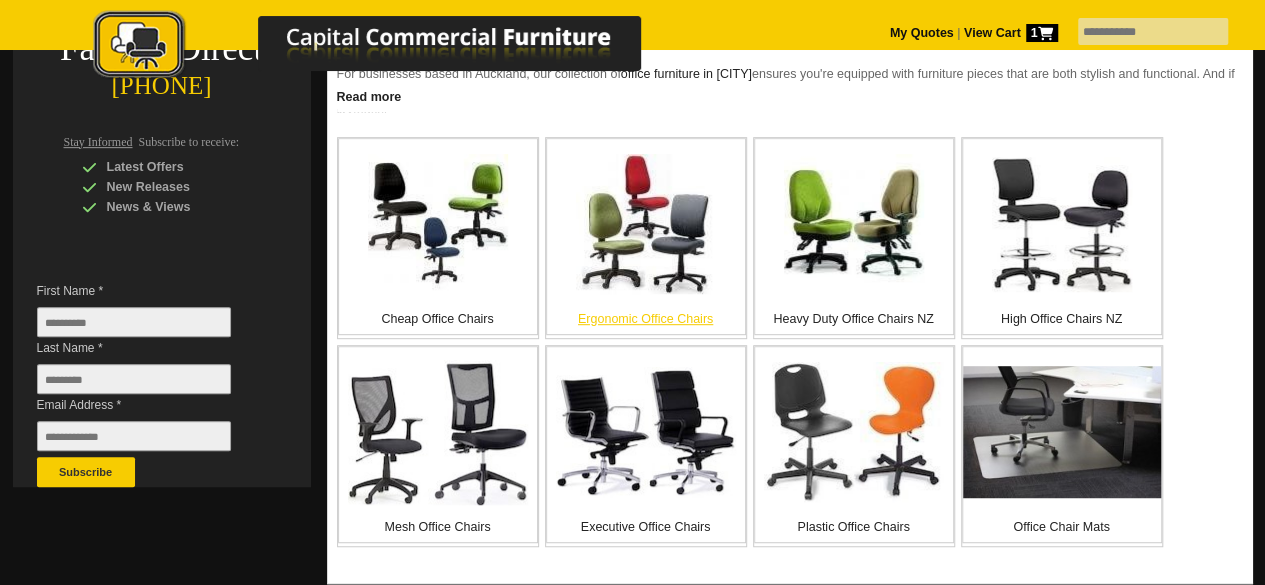 click at bounding box center [646, 224] 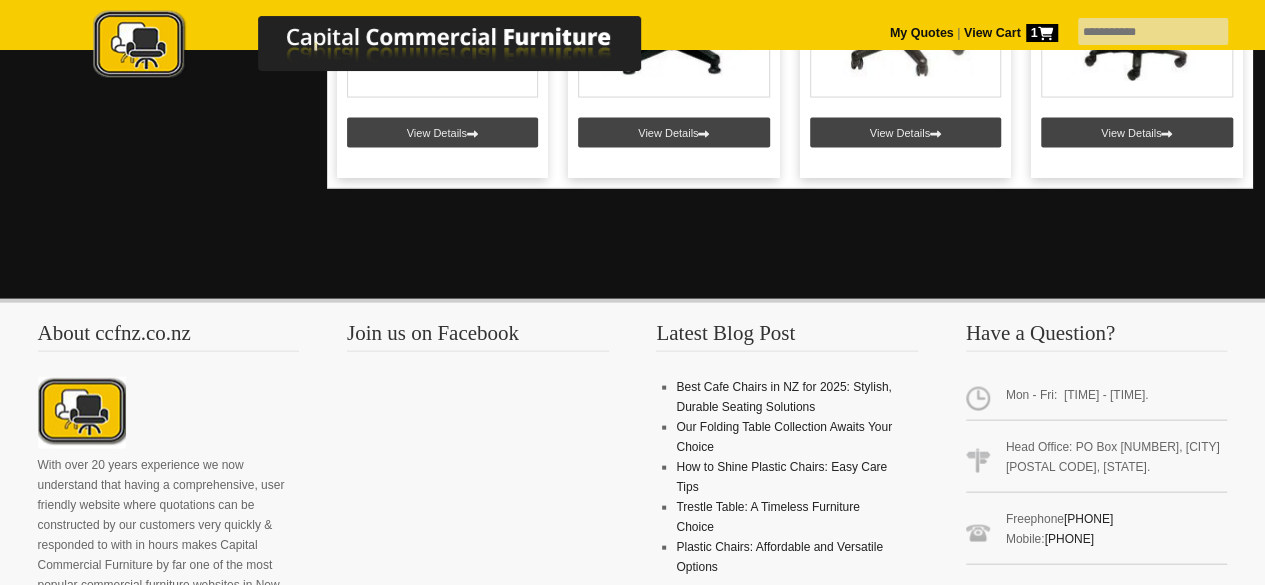scroll, scrollTop: 2160, scrollLeft: 0, axis: vertical 